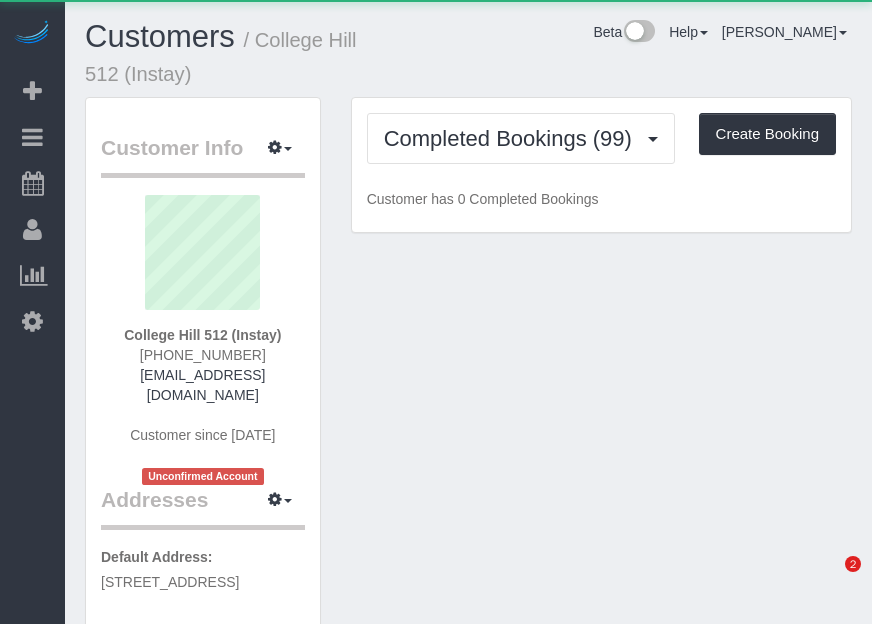 scroll, scrollTop: 0, scrollLeft: 0, axis: both 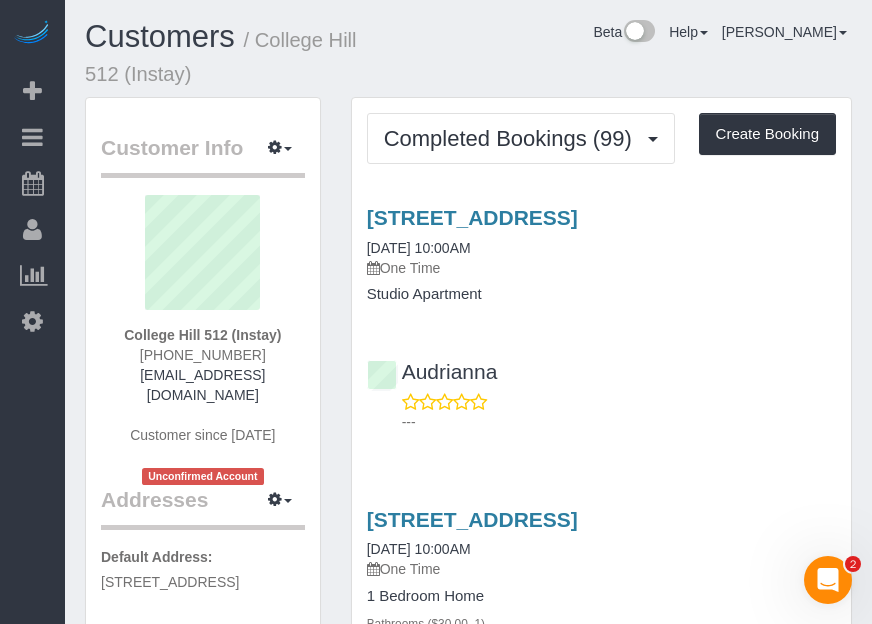 drag, startPoint x: 498, startPoint y: 70, endPoint x: 520, endPoint y: 72, distance: 22.090721 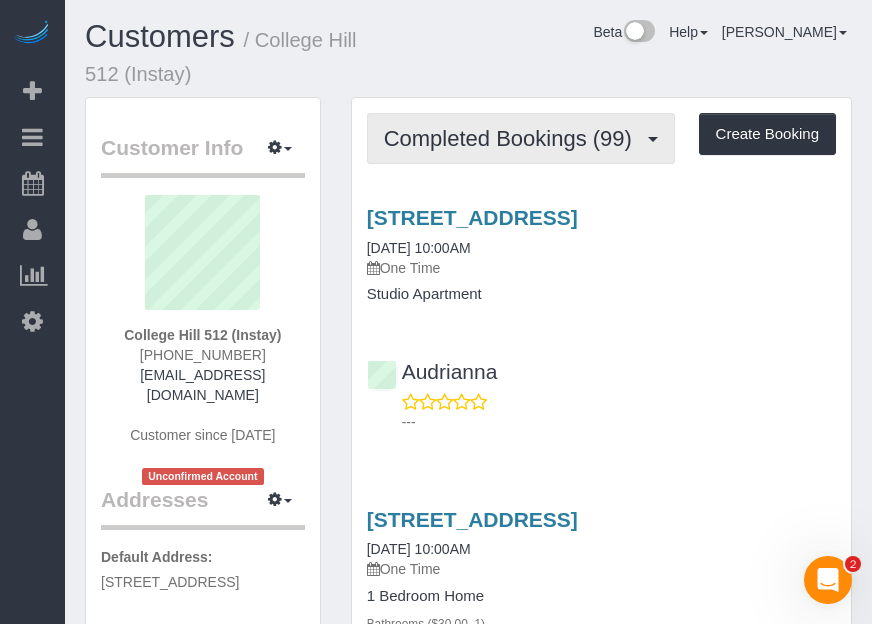 drag, startPoint x: 520, startPoint y: 72, endPoint x: 672, endPoint y: 136, distance: 164.92422 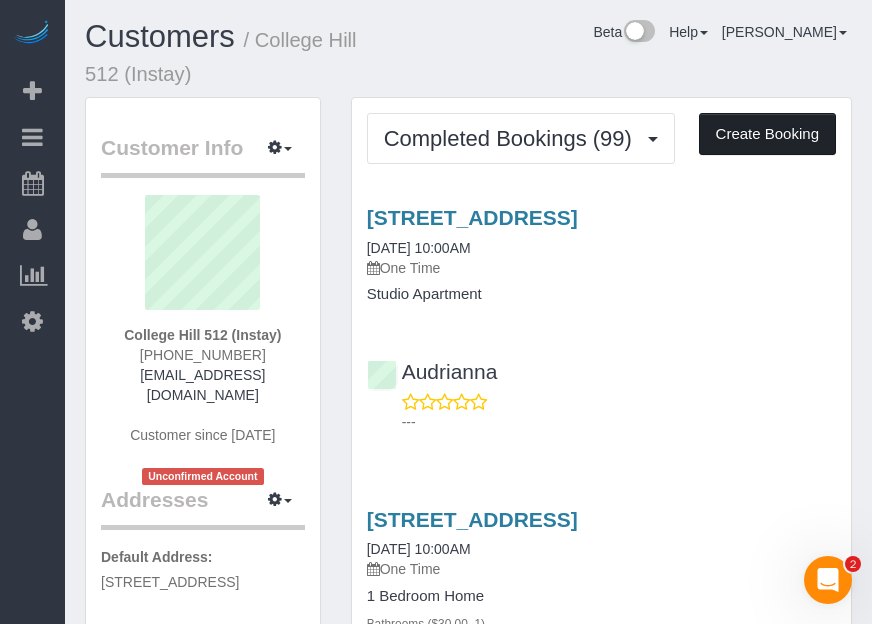 click on "Create Booking" at bounding box center (767, 134) 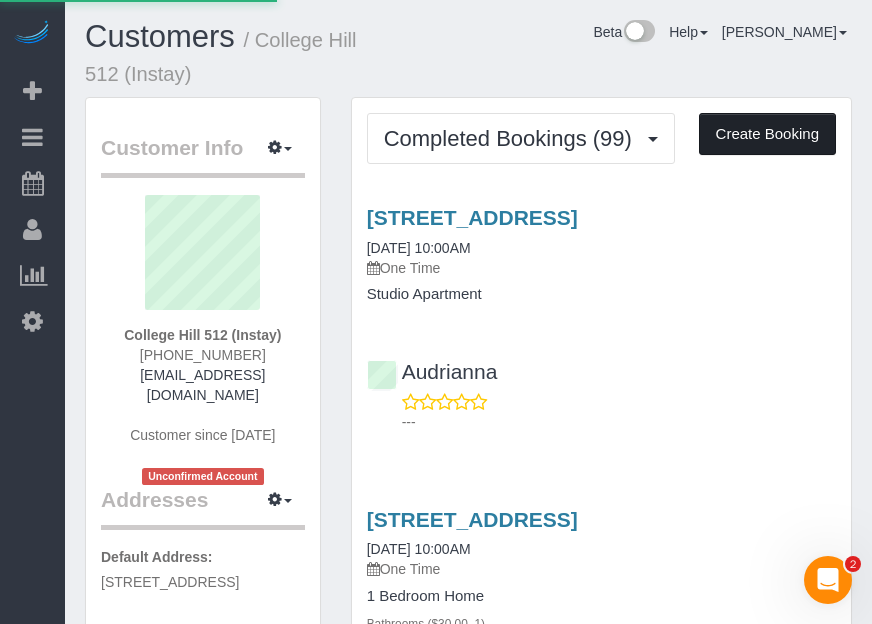 select on "IA" 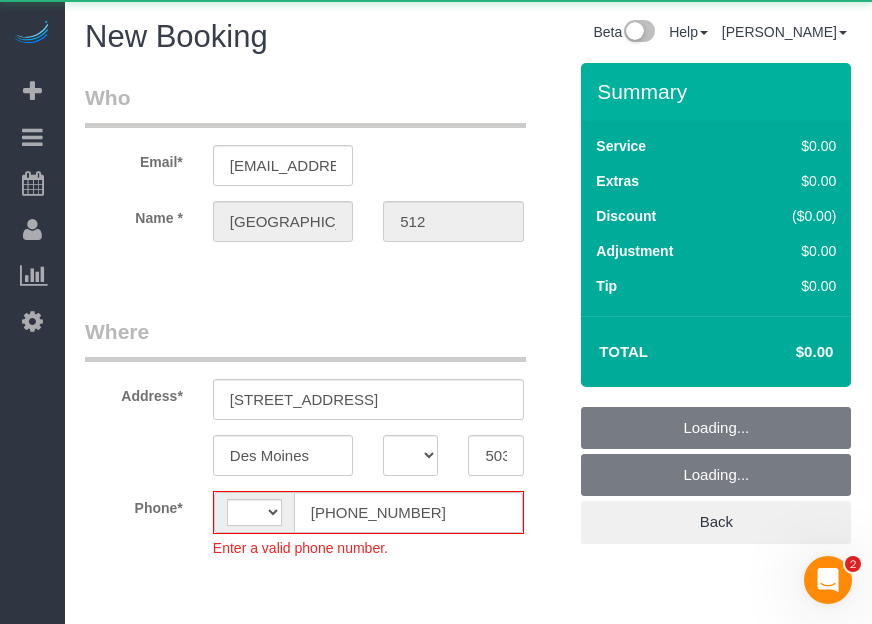 select on "string:[GEOGRAPHIC_DATA]" 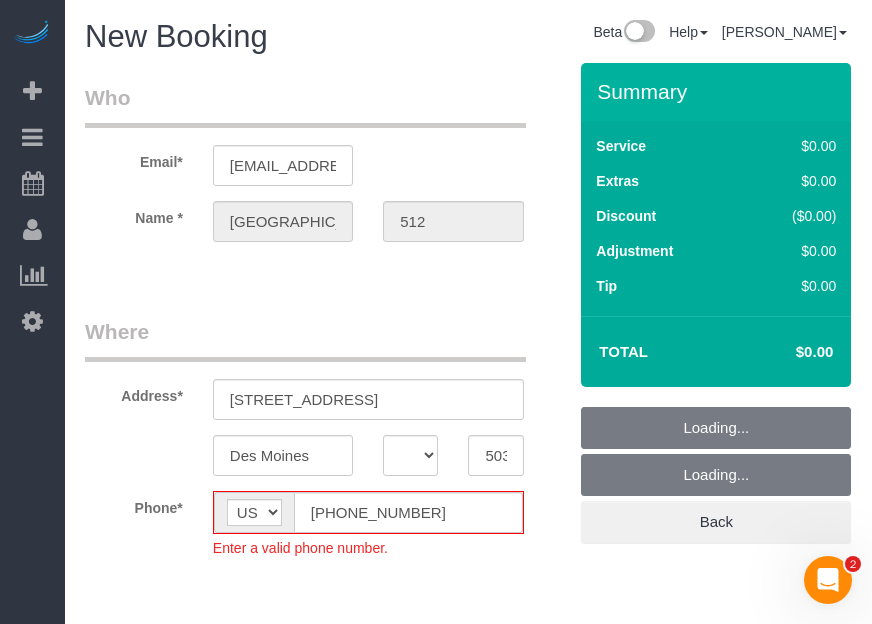 select on "object:13746" 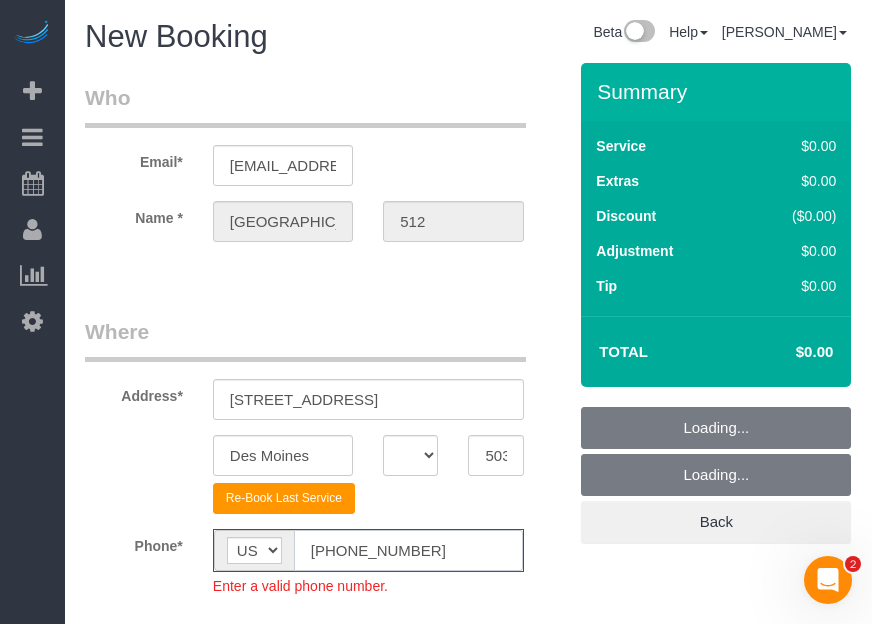 click on "[PHONE_NUMBER]" 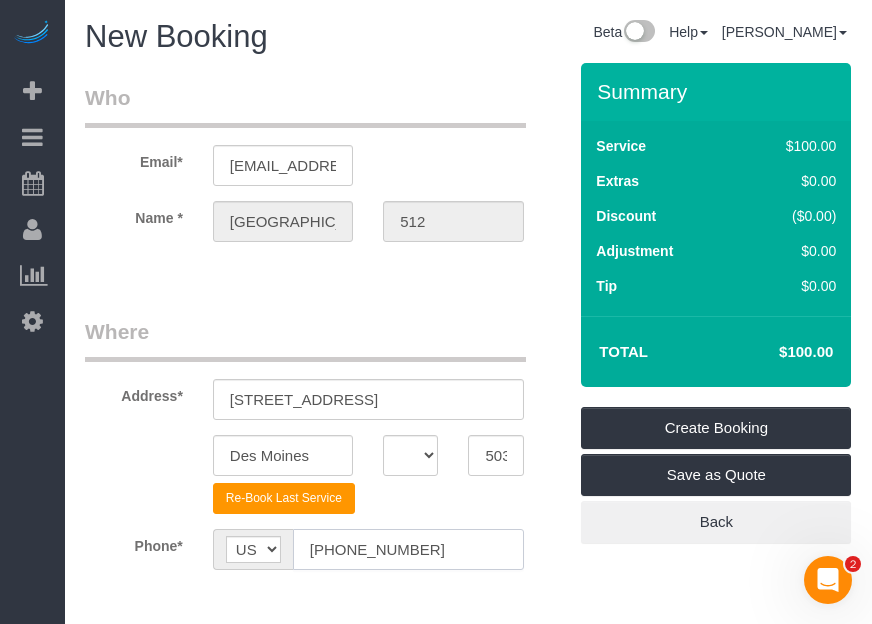 type on "[PHONE_NUMBER]" 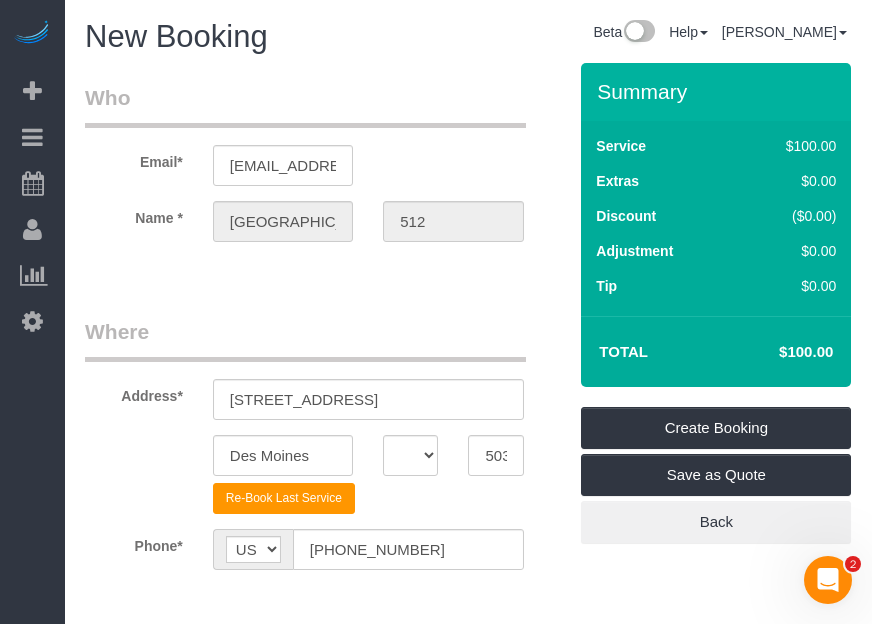 click on "Who
Email*
[EMAIL_ADDRESS][DOMAIN_NAME]
Name *
[GEOGRAPHIC_DATA]
512
Where
Address*
[STREET_ADDRESS]
[GEOGRAPHIC_DATA]
AK
AL
AR
AZ
CA
CO
CT
DC
DE
[GEOGRAPHIC_DATA]
[GEOGRAPHIC_DATA]
HI
IA
ID
IL
IN
KS
[GEOGRAPHIC_DATA]
LA
MA
MD
ME
MI
[GEOGRAPHIC_DATA]
[GEOGRAPHIC_DATA]
MS
MT
[GEOGRAPHIC_DATA]
ND
NE
NH" at bounding box center (325, 1557) 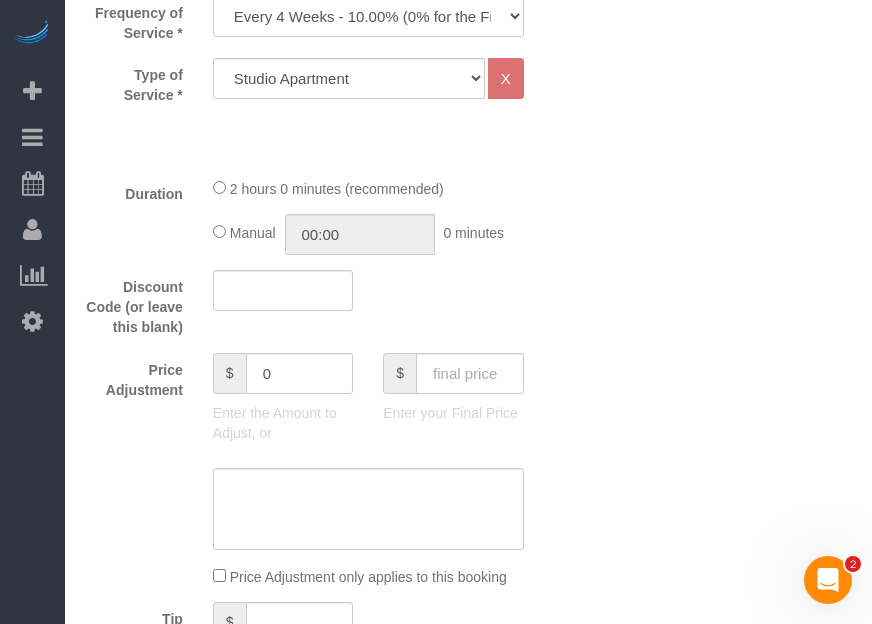 scroll, scrollTop: 545, scrollLeft: 0, axis: vertical 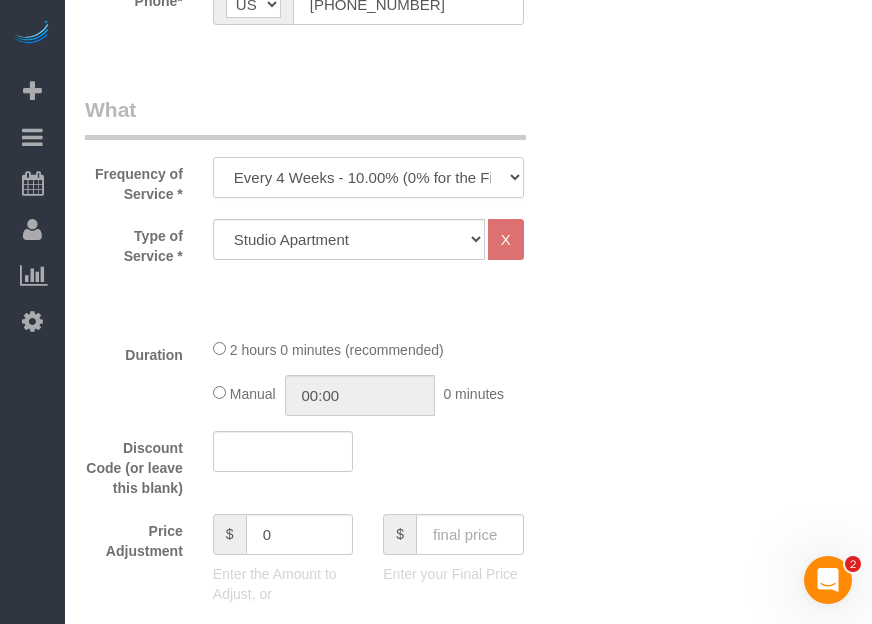 click on "Every 6 Weeks (0% for the First Booking) One Time Every 8 Weeks (0% for the First Booking) Every 4 Weeks - 10.00% (0% for the First Booking) Every 3 Weeks - 12.00% (0% for the First Booking) Every 2 Weeks - 15.00% (0% for the First Booking) Weekly - 20.00% (0% for the First Booking)" at bounding box center [368, 177] 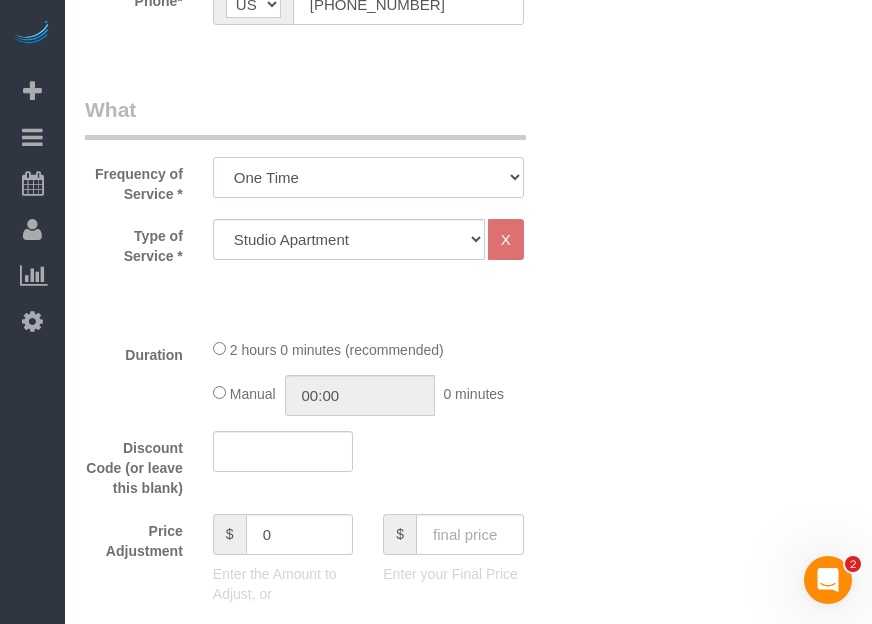 click on "Every 6 Weeks (0% for the First Booking) One Time Every 8 Weeks (0% for the First Booking) Every 4 Weeks - 10.00% (0% for the First Booking) Every 3 Weeks - 12.00% (0% for the First Booking) Every 2 Weeks - 15.00% (0% for the First Booking) Weekly - 20.00% (0% for the First Booking)" at bounding box center [368, 177] 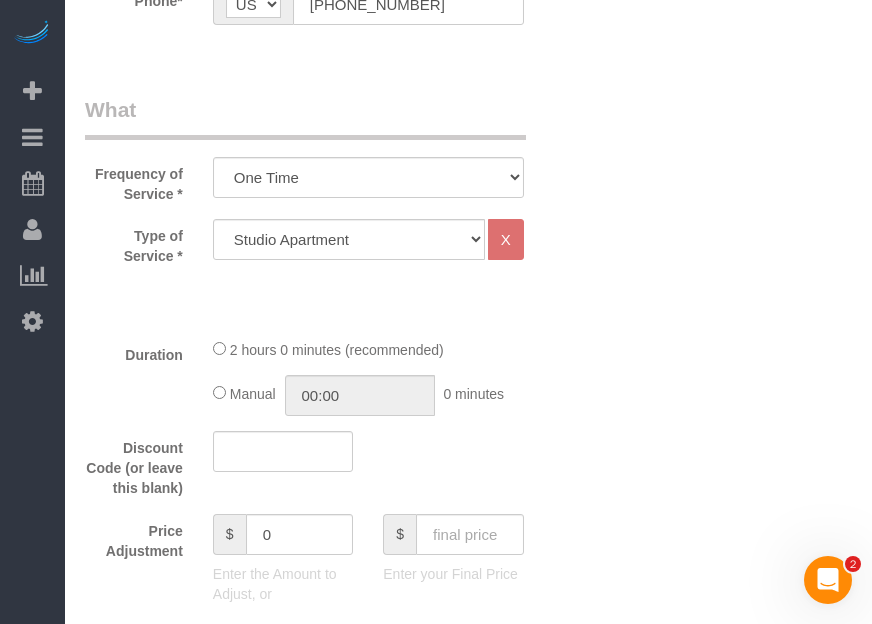 click on "Who
Email*
[EMAIL_ADDRESS][DOMAIN_NAME]
Name *
[GEOGRAPHIC_DATA]
512
Where
Address*
[STREET_ADDRESS]
[GEOGRAPHIC_DATA]
AK
AL
AR
AZ
CA
CO
CT
DC
DE
[GEOGRAPHIC_DATA]
[GEOGRAPHIC_DATA]
HI
IA
ID
IL
IN
KS
[GEOGRAPHIC_DATA]
LA
MA
MD
ME
MI
[GEOGRAPHIC_DATA]
[GEOGRAPHIC_DATA]
MS
MT
[GEOGRAPHIC_DATA]
ND
NE" at bounding box center [468, 1012] 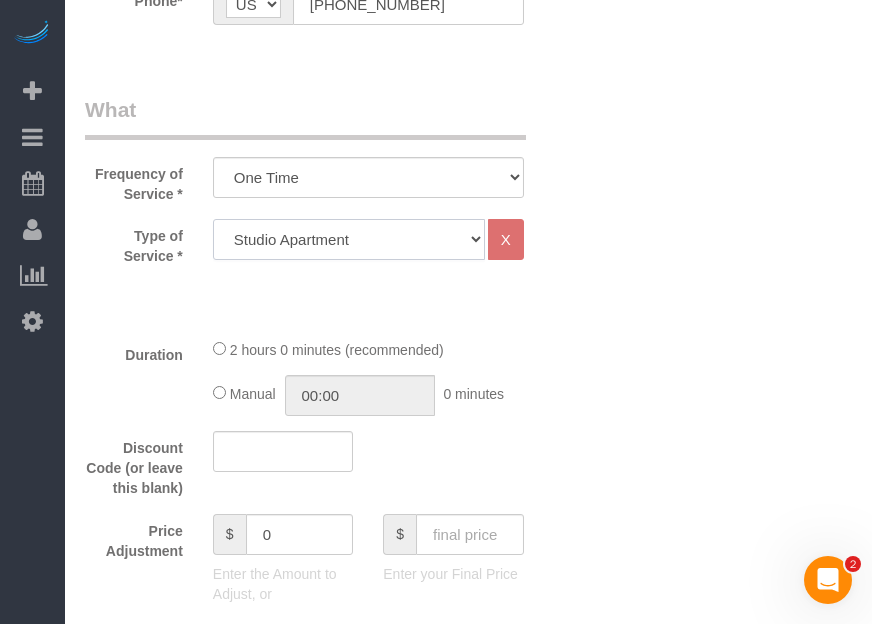 click on "Studio Apartment 1 Bedroom Home 2 Bedroom Home 3 Bedroom Home 4 Bedroom Home 5 Bedroom Home 6 Bedroom Home 7 Bedroom Home Hourly Cleaning Hazard/Emergency Cleaning General Maintenance" 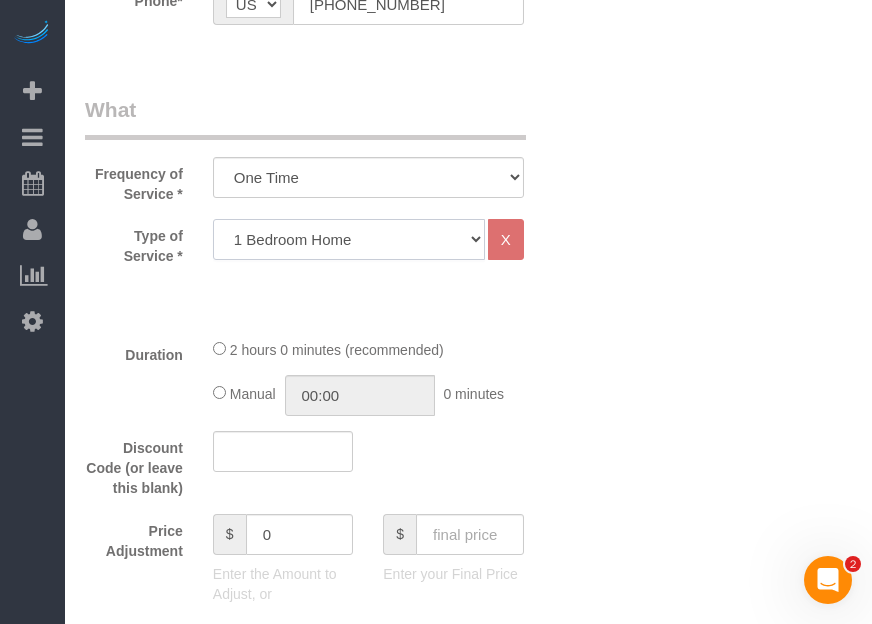click on "Studio Apartment 1 Bedroom Home 2 Bedroom Home 3 Bedroom Home 4 Bedroom Home 5 Bedroom Home 6 Bedroom Home 7 Bedroom Home Hourly Cleaning Hazard/Emergency Cleaning General Maintenance" 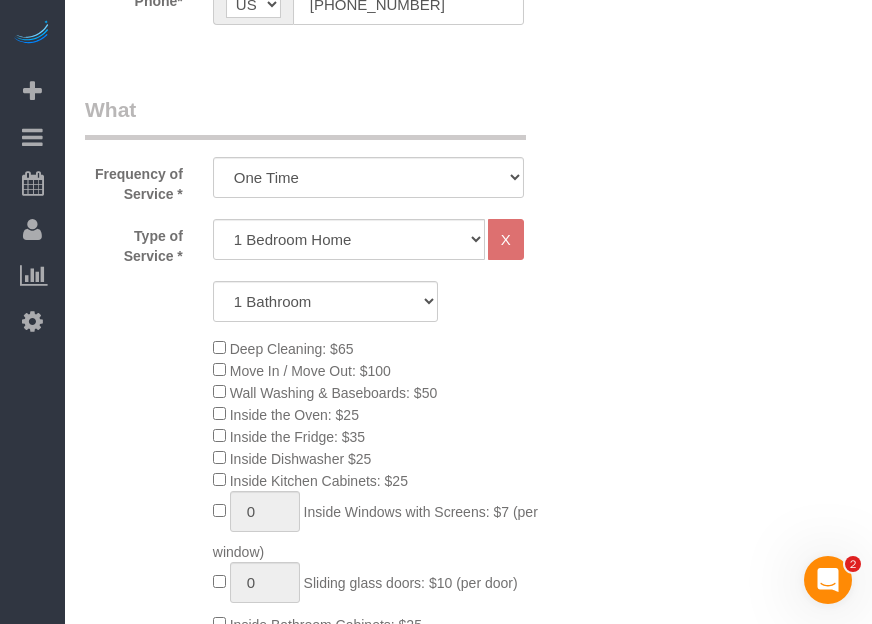 click on "Who
Email*
[EMAIL_ADDRESS][DOMAIN_NAME]
Name *
[GEOGRAPHIC_DATA]
512
Where
Address*
[STREET_ADDRESS]
[GEOGRAPHIC_DATA]
AK
AL
AR
AZ
CA
CO
CT
DC
DE
[GEOGRAPHIC_DATA]
[GEOGRAPHIC_DATA]
HI
IA
ID
IL
IN
KS
[GEOGRAPHIC_DATA]
LA
MA
MD
ME
MI
[GEOGRAPHIC_DATA]
[GEOGRAPHIC_DATA]
MS
MT
[GEOGRAPHIC_DATA]
ND
NE" at bounding box center (468, 1269) 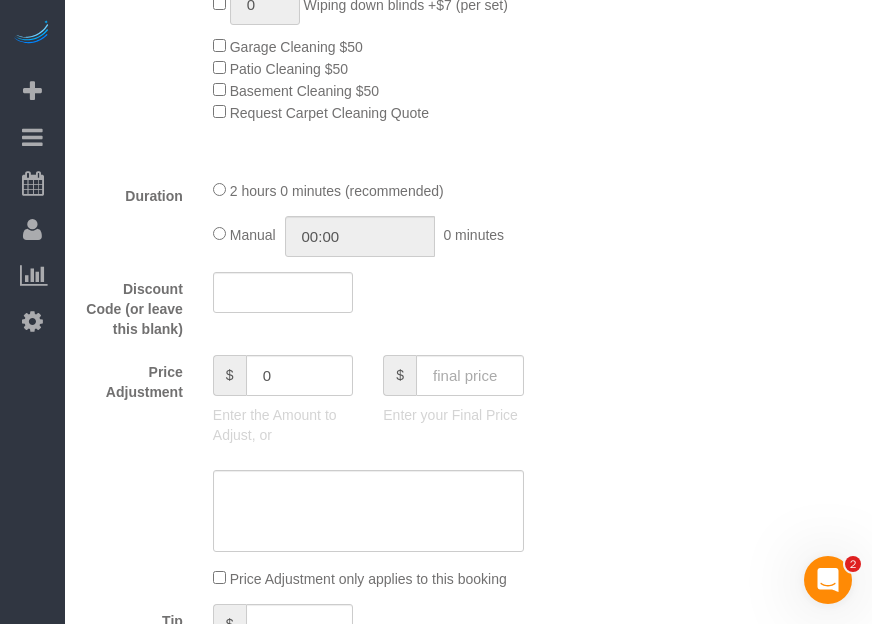 scroll, scrollTop: 1363, scrollLeft: 0, axis: vertical 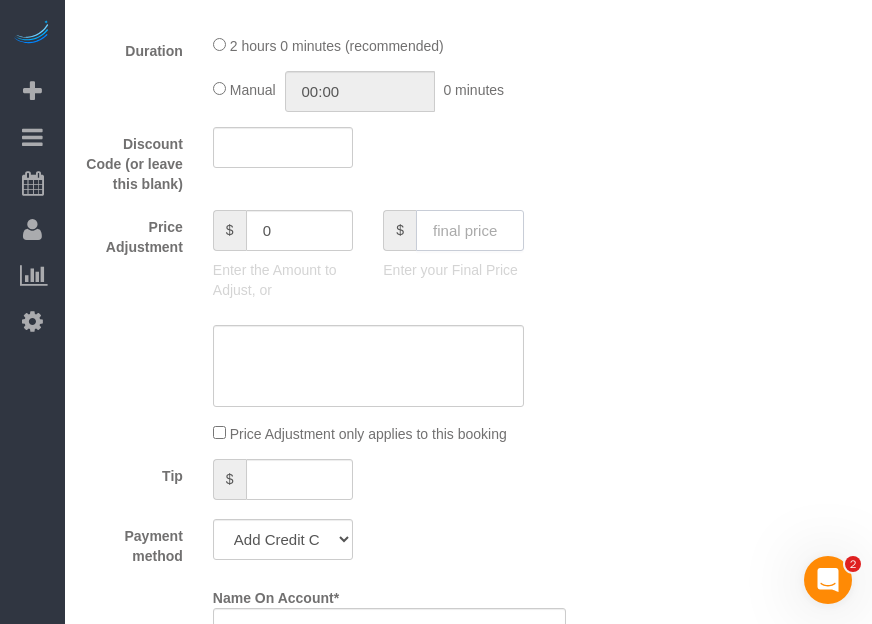 click 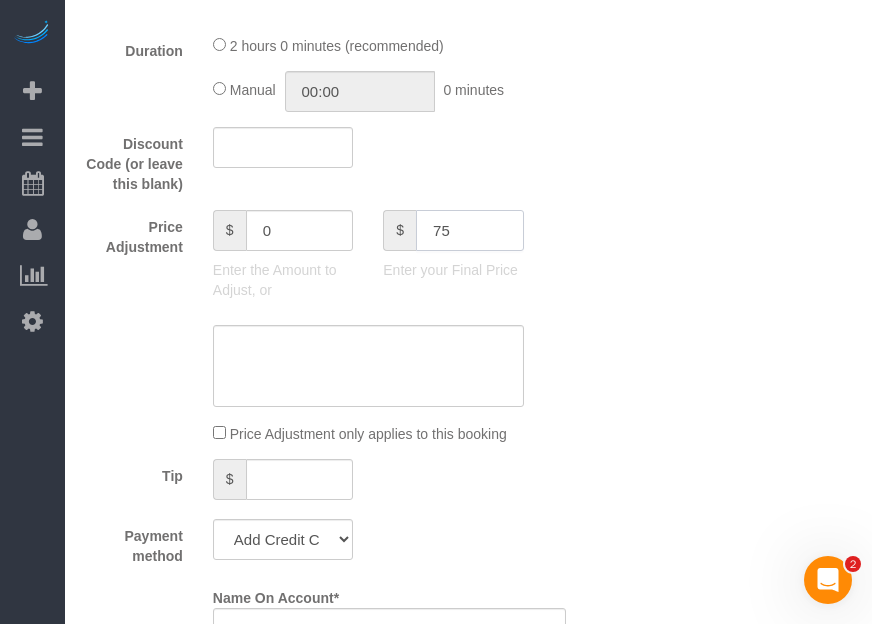 type on "75" 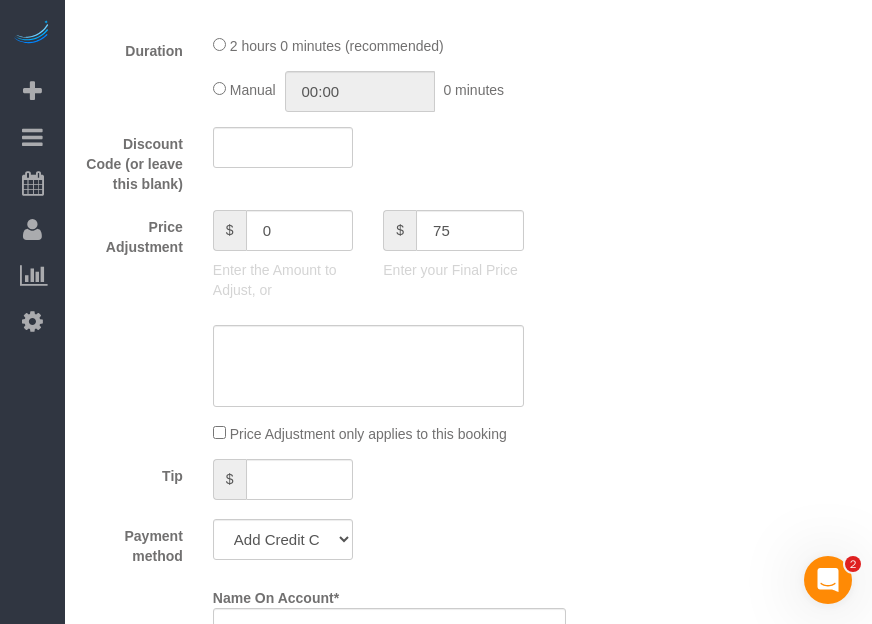 drag, startPoint x: 526, startPoint y: 300, endPoint x: 543, endPoint y: 315, distance: 22.671568 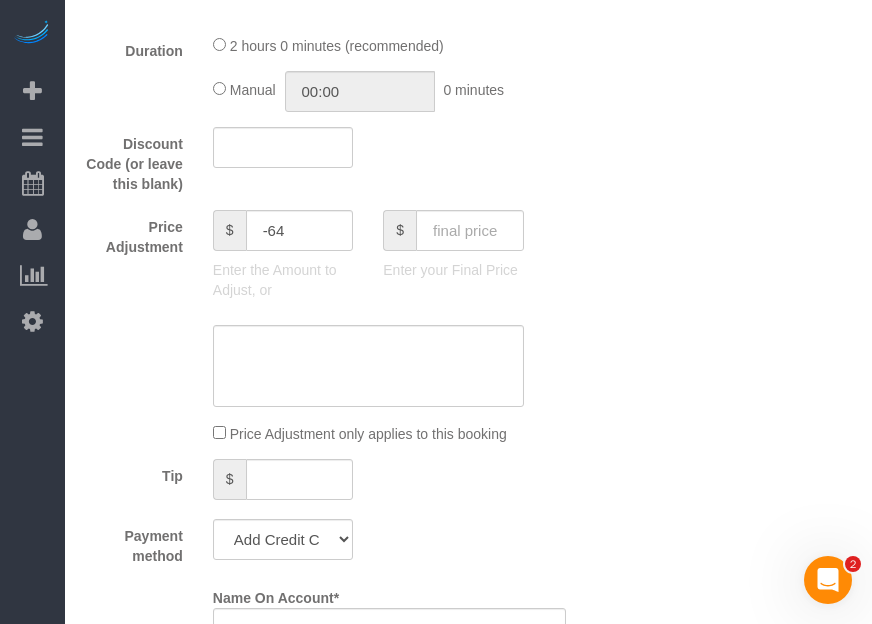 drag, startPoint x: 601, startPoint y: 445, endPoint x: 592, endPoint y: 454, distance: 12.727922 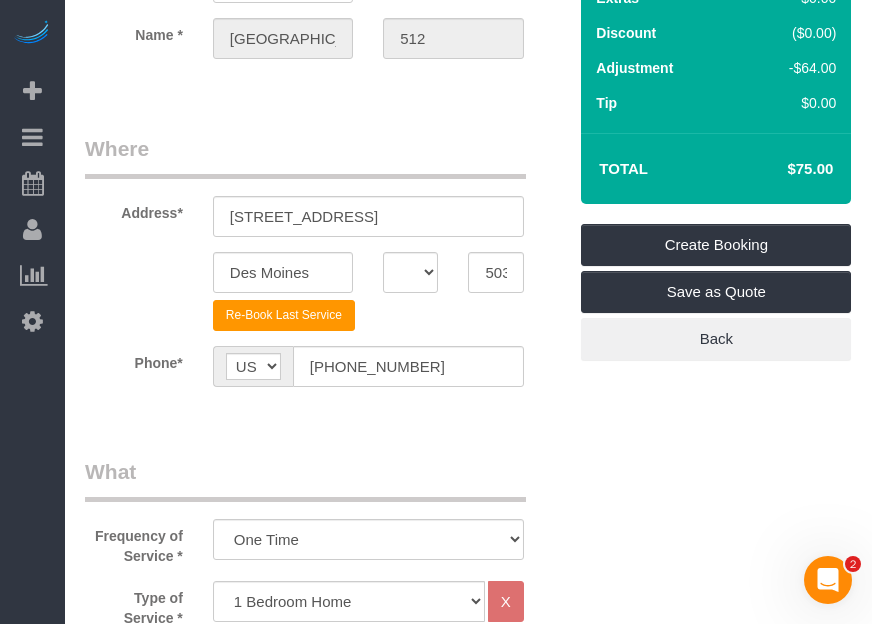 scroll, scrollTop: 181, scrollLeft: 0, axis: vertical 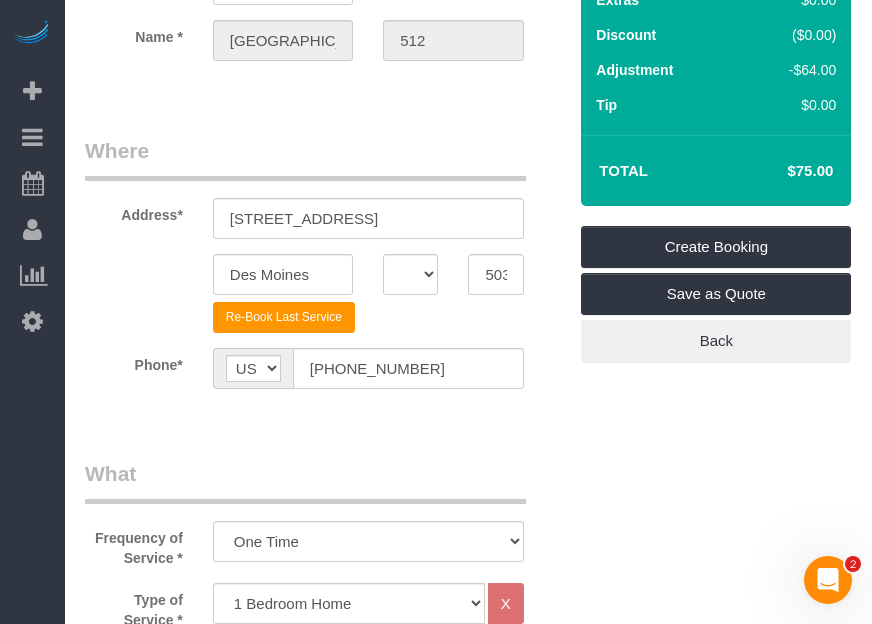 drag, startPoint x: 672, startPoint y: 492, endPoint x: 655, endPoint y: 499, distance: 18.384777 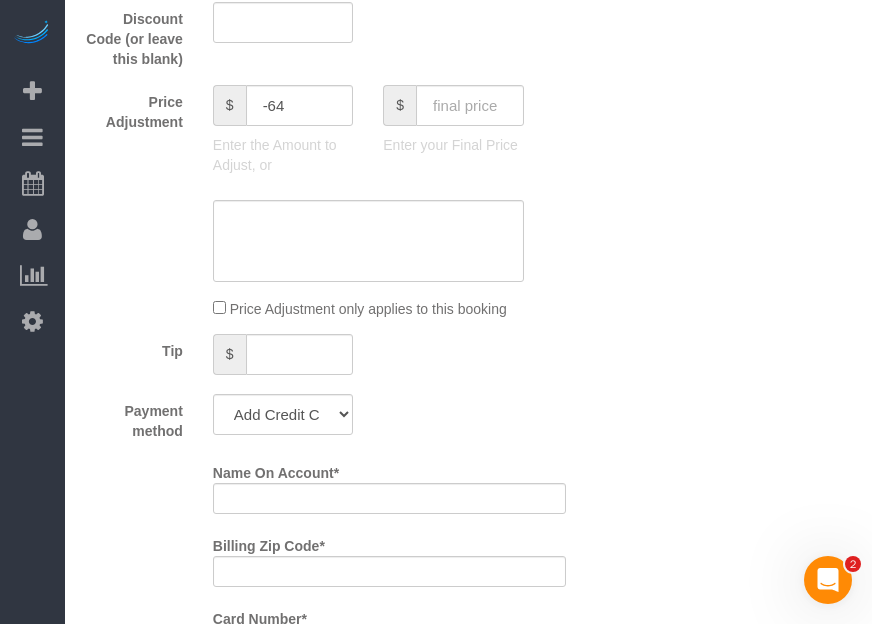 scroll, scrollTop: 1454, scrollLeft: 0, axis: vertical 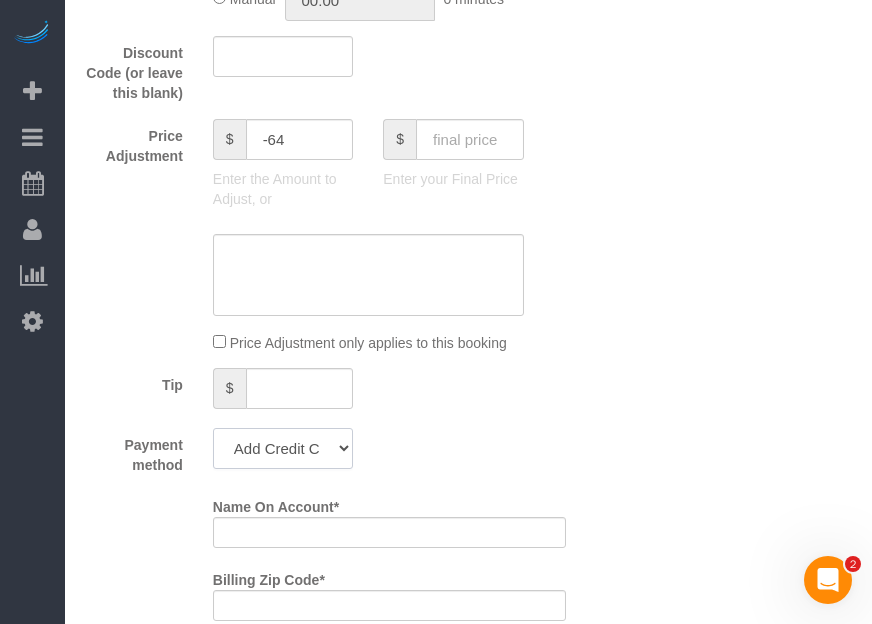 click on "Add Credit Card Cash Check Paypal" 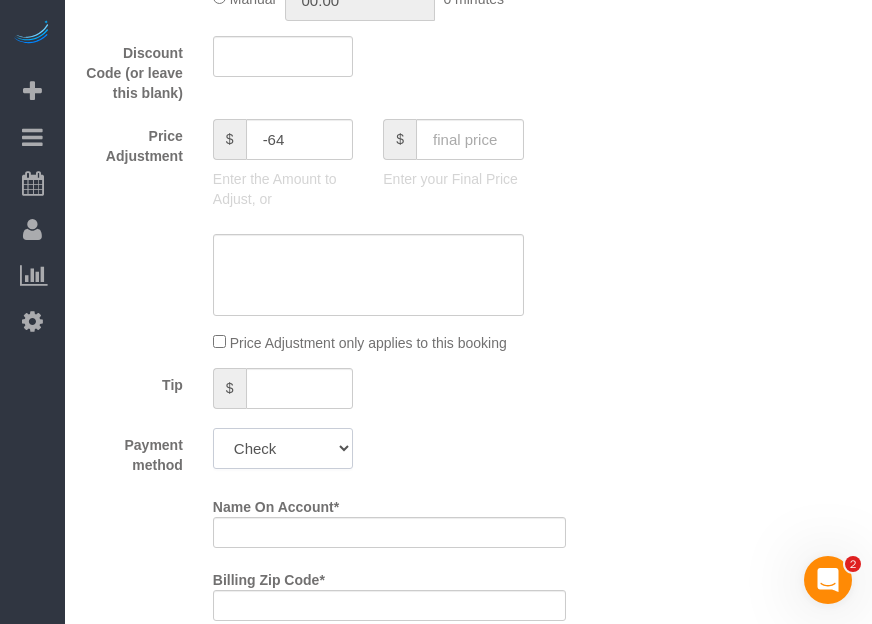 click on "Add Credit Card Cash Check Paypal" 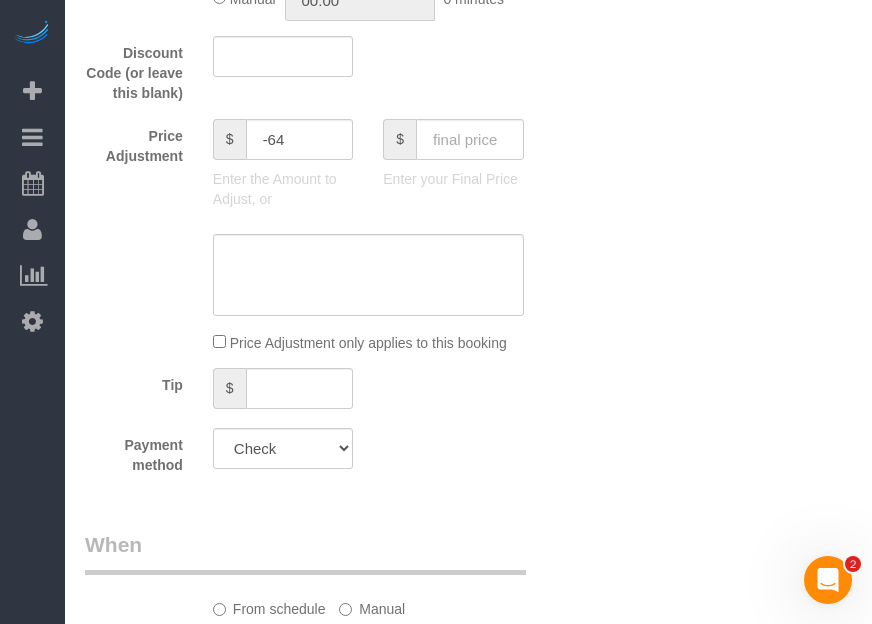click on "Who
Email*
[EMAIL_ADDRESS][DOMAIN_NAME]
Name *
[GEOGRAPHIC_DATA]
512
Where
Address*
[STREET_ADDRESS]
[GEOGRAPHIC_DATA]
AK
AL
AR
AZ
CA
CO
CT
DC
DE
[GEOGRAPHIC_DATA]
[GEOGRAPHIC_DATA]
HI
IA
ID
IL
IN
KS
[GEOGRAPHIC_DATA]
LA
MA
MD
ME
MI
[GEOGRAPHIC_DATA]
[GEOGRAPHIC_DATA]
MS
MT
[GEOGRAPHIC_DATA]
ND
NE" at bounding box center [468, 74] 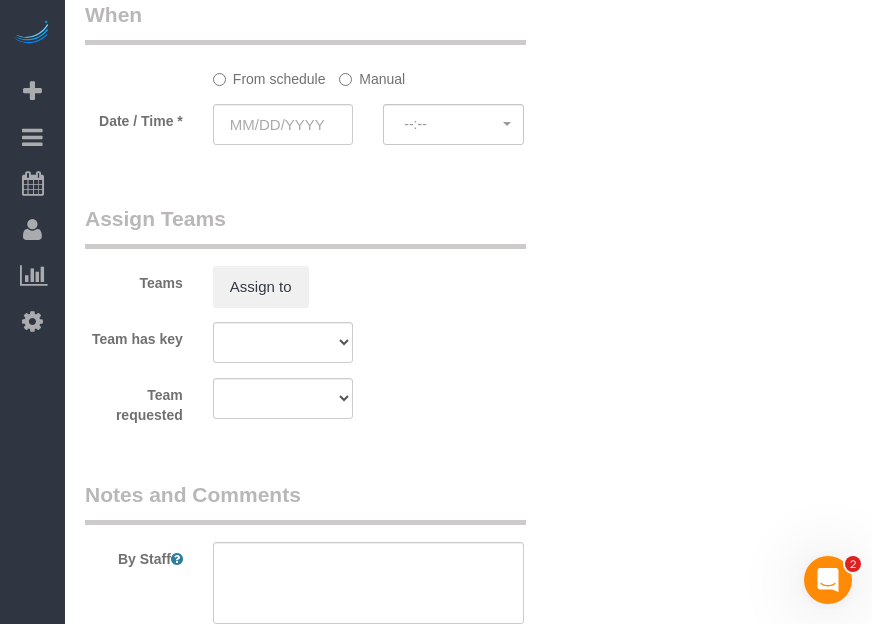 scroll, scrollTop: 2000, scrollLeft: 0, axis: vertical 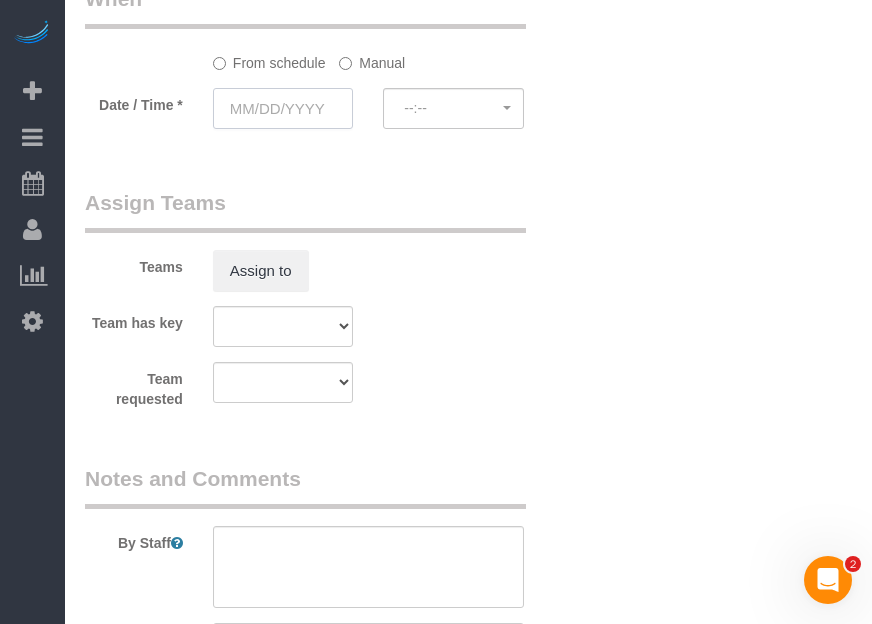 click at bounding box center [283, 108] 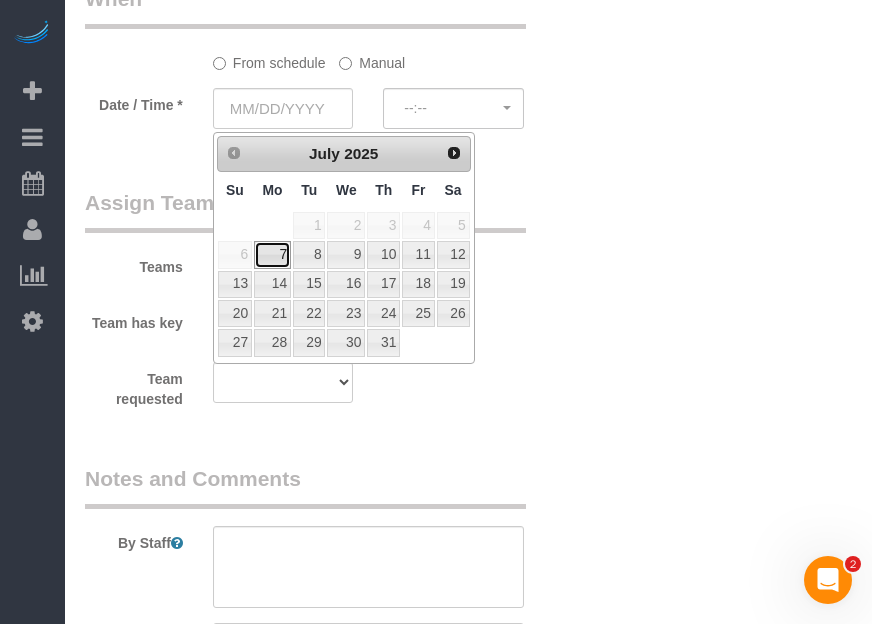 click on "7" at bounding box center [272, 254] 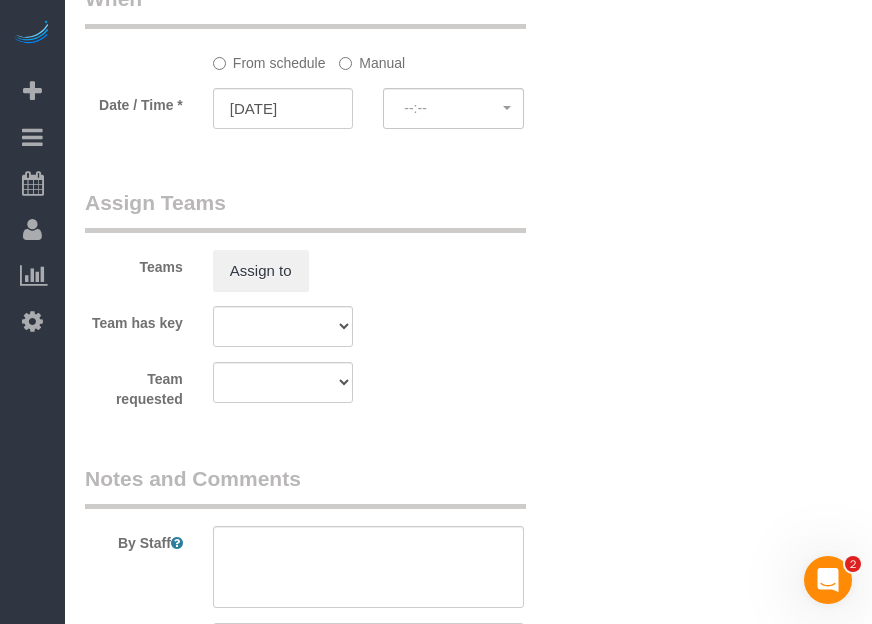 drag, startPoint x: 625, startPoint y: 224, endPoint x: 541, endPoint y: 232, distance: 84.38009 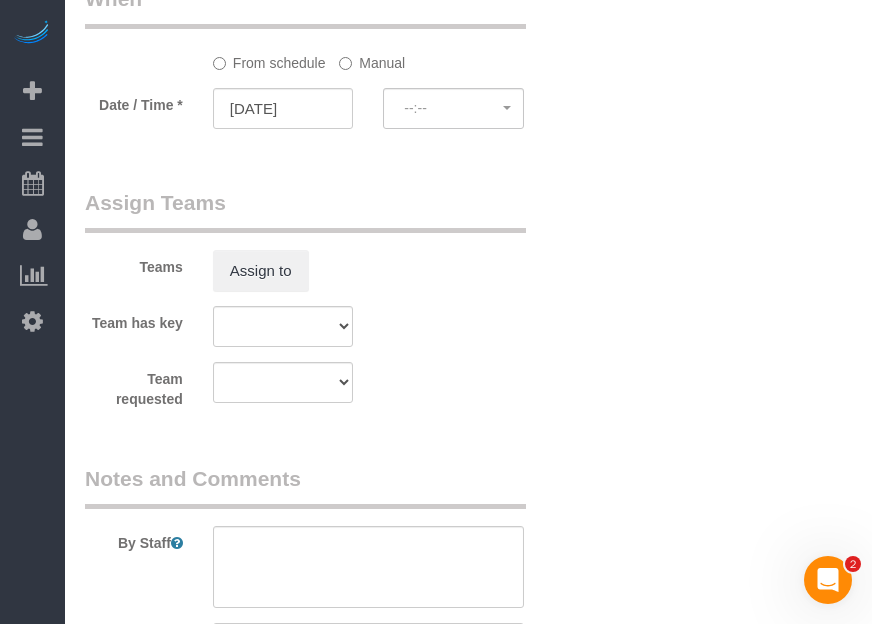 drag, startPoint x: 541, startPoint y: 232, endPoint x: 464, endPoint y: 120, distance: 135.91542 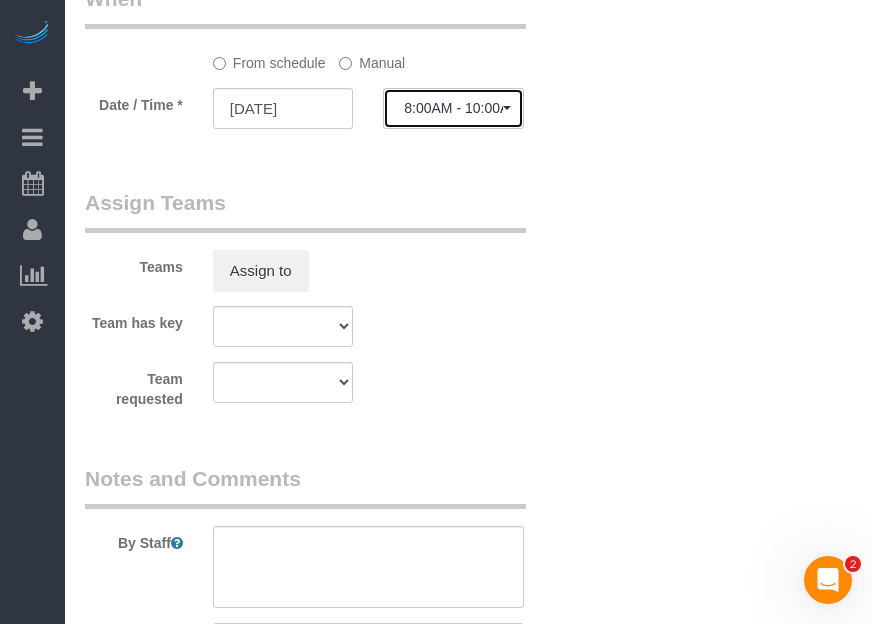 click on "8:00AM - 10:00AM" 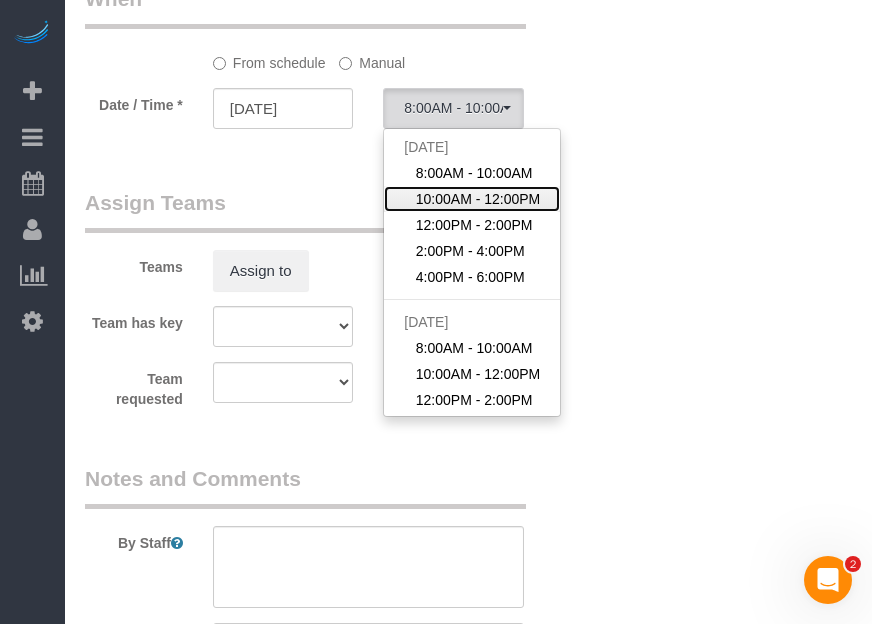 click on "10:00AM - 12:00PM" 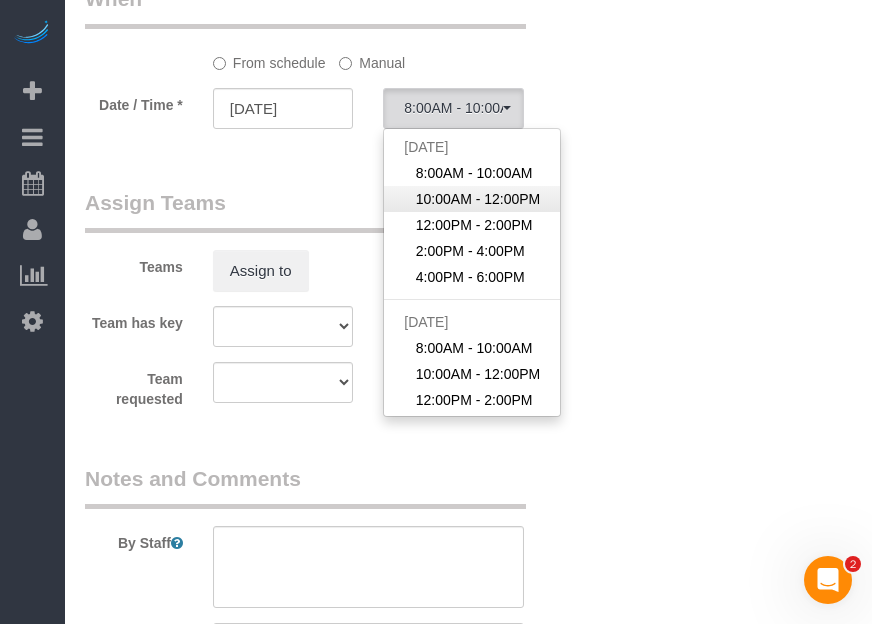 select on "spot2" 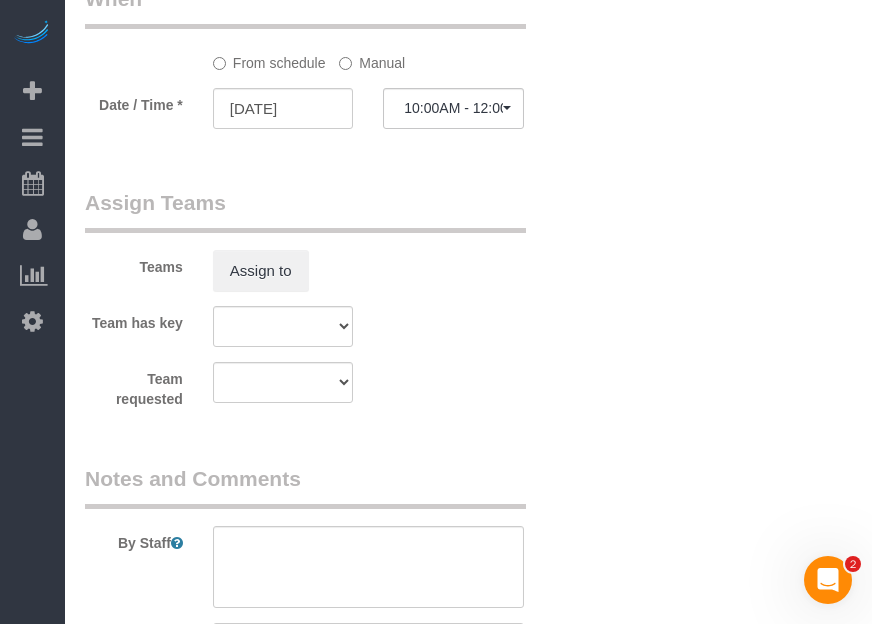 click on "Who
Email*
[EMAIL_ADDRESS][DOMAIN_NAME]
Name *
[GEOGRAPHIC_DATA]
512
Where
Address*
[STREET_ADDRESS]
[GEOGRAPHIC_DATA]
AK
AL
AR
AZ
CA
CO
CT
DC
DE
[GEOGRAPHIC_DATA]
[GEOGRAPHIC_DATA]
HI
IA
ID
IL
IN
KS
[GEOGRAPHIC_DATA]
LA
MA
MD
ME
MI
[GEOGRAPHIC_DATA]
[GEOGRAPHIC_DATA]
MS
MT
[GEOGRAPHIC_DATA]
ND
NE" at bounding box center [468, -472] 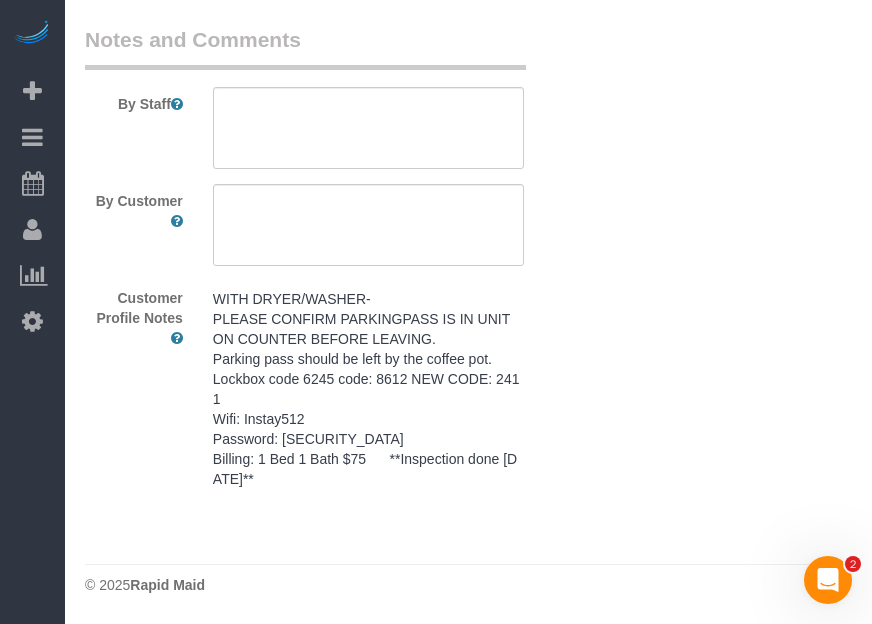 click on "WITH DRYER/WASHER-
PLEASE CONFIRM PARKINGPASS IS IN UNIT ON COUNTER BEFORE LEAVING.
Parking pass should be left by the coffee pot.
Lockbox code 6245 code: 8612 NEW CODE: 2411
Wifi: Instay512
Password: [SECURITY_DATA]
Billing: 1 Bed 1 Bath $75      **Inspection done [DATE]**" at bounding box center [368, 389] 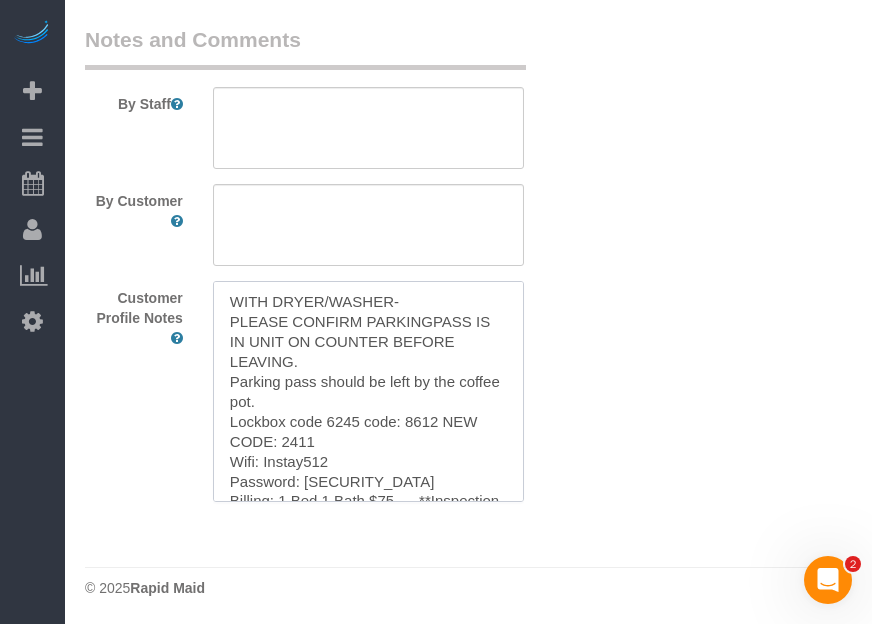 click on "WITH DRYER/WASHER-
PLEASE CONFIRM PARKINGPASS IS IN UNIT ON COUNTER BEFORE LEAVING.
Parking pass should be left by the coffee pot.
Lockbox code 6245 code: 8612 NEW CODE: 2411
Wifi: Instay512
Password: [SECURITY_DATA]
Billing: 1 Bed 1 Bath $75      **Inspection done [DATE]**" at bounding box center (368, 391) 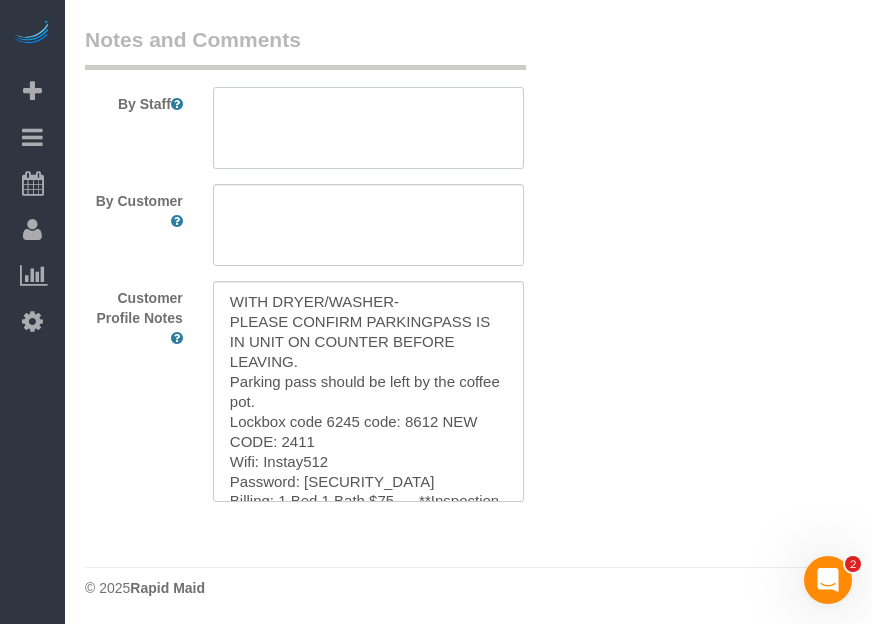 click at bounding box center (368, 128) 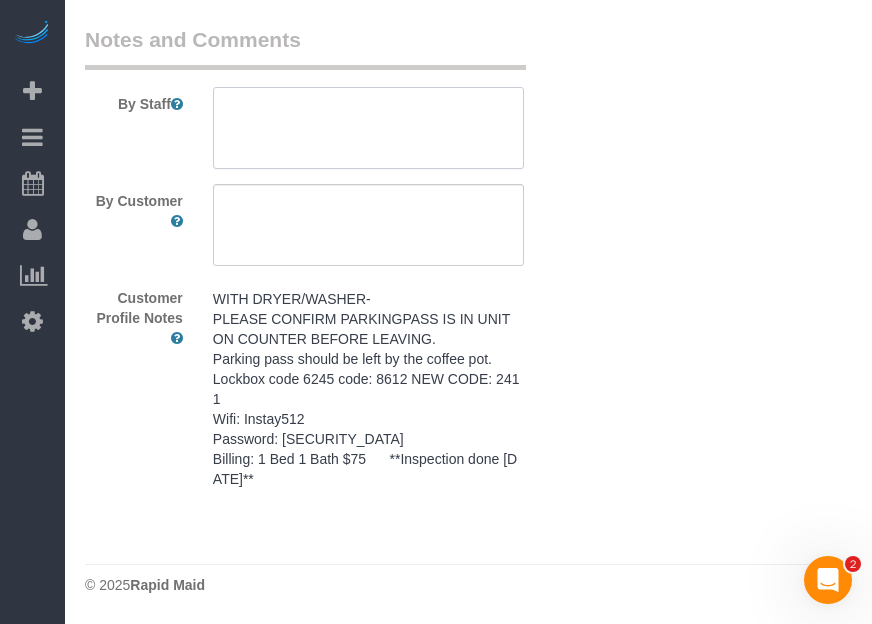 paste on "WITH DRYER/WASHER-
PLEASE CONFIRM PARKINGPASS IS IN UNIT ON COUNTER BEFORE LEAVING.
Parking pass should be left by the coffee pot.
Lockbox code 6245 code: 8612 NEW CODE: 2411
Wifi: Instay512
Password: [SECURITY_DATA]
Billing: 1 Bed 1 Bath $75      **Inspection done [DATE]**" 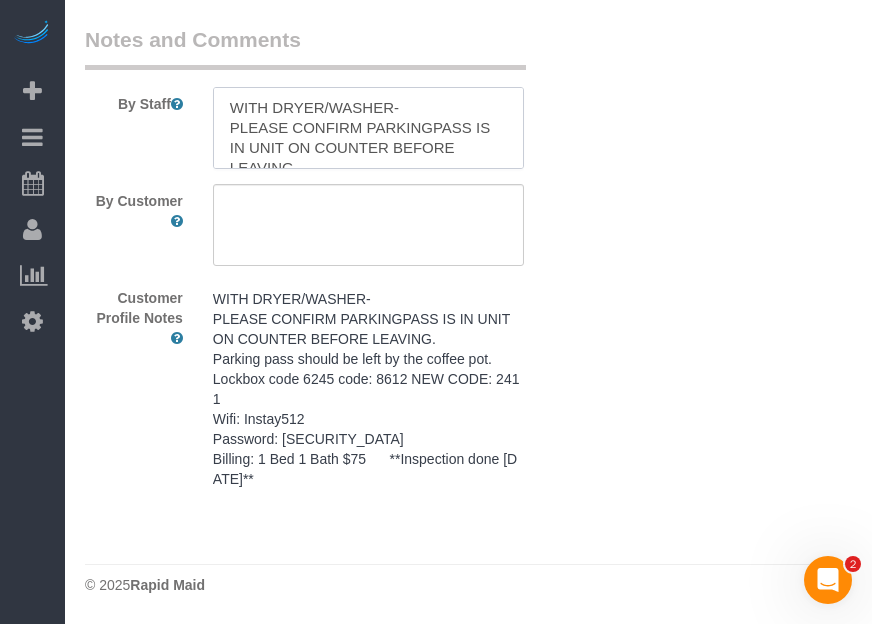 scroll, scrollTop: 168, scrollLeft: 0, axis: vertical 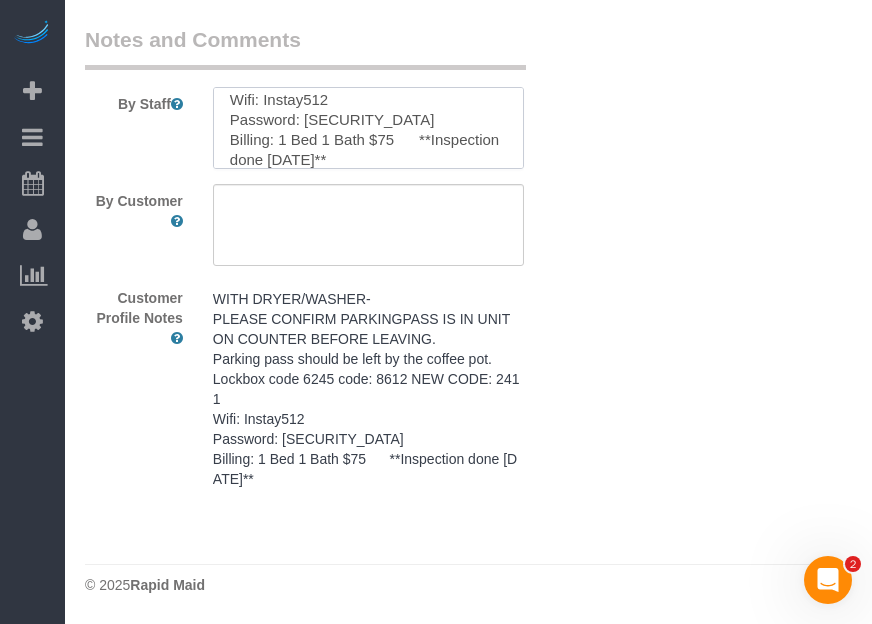 type on "WITH DRYER/WASHER-
PLEASE CONFIRM PARKINGPASS IS IN UNIT ON COUNTER BEFORE LEAVING.
Parking pass should be left by the coffee pot.
Lockbox code 6245 code: 8612 NEW CODE: 2411
Wifi: Instay512
Password: [SECURITY_DATA]
Billing: 1 Bed 1 Bath $75      **Inspection done [DATE]**" 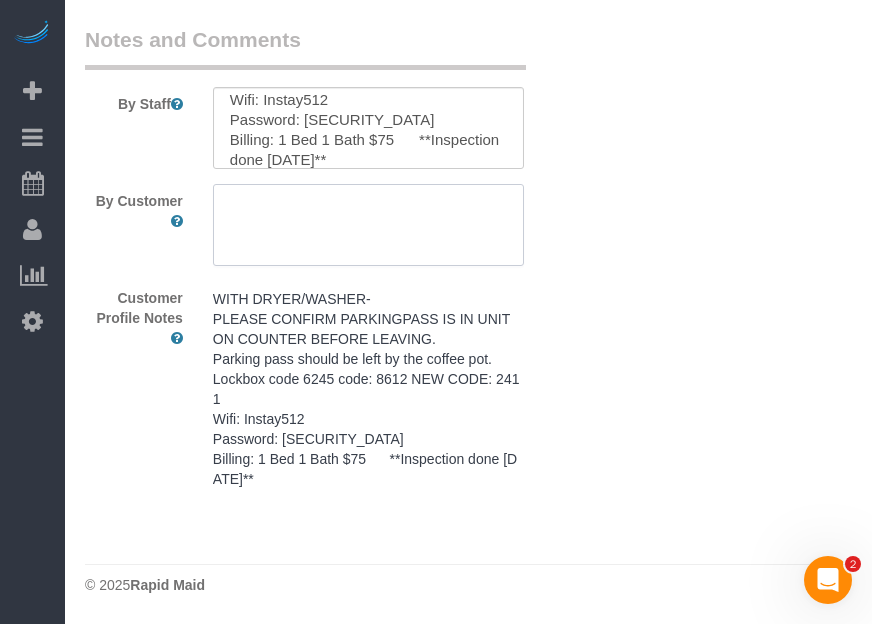 click at bounding box center [368, 225] 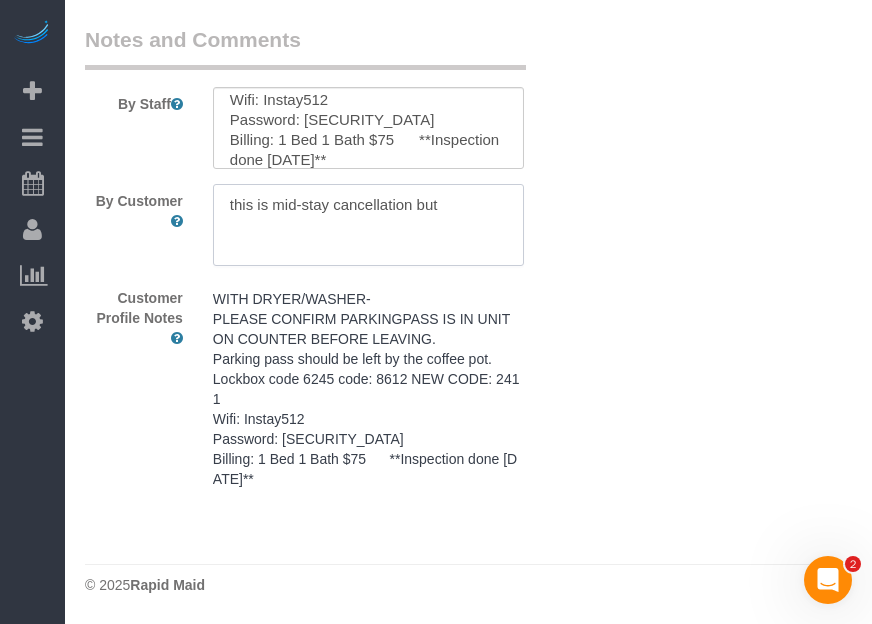 click at bounding box center (368, 225) 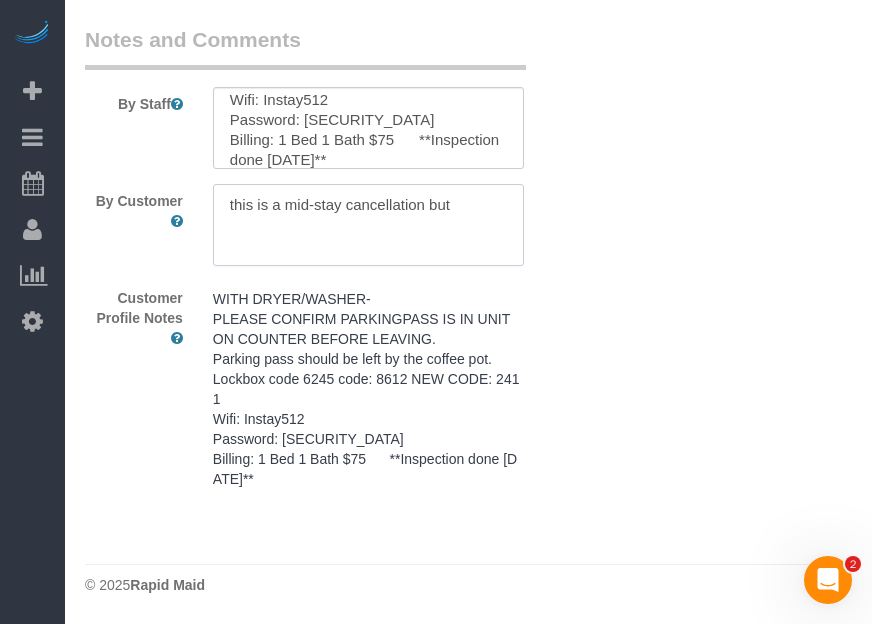 drag, startPoint x: 505, startPoint y: 204, endPoint x: 402, endPoint y: 198, distance: 103.17461 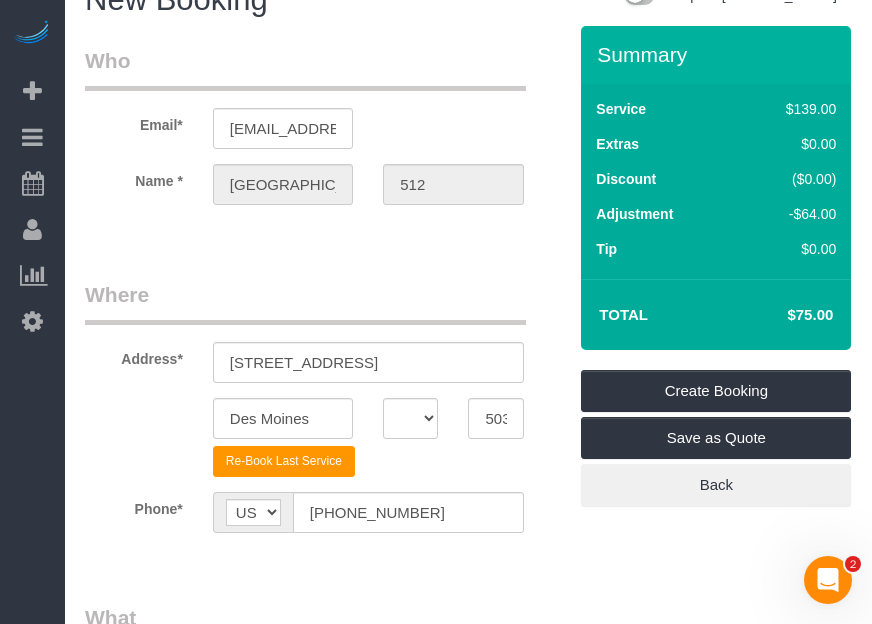 scroll, scrollTop: 0, scrollLeft: 0, axis: both 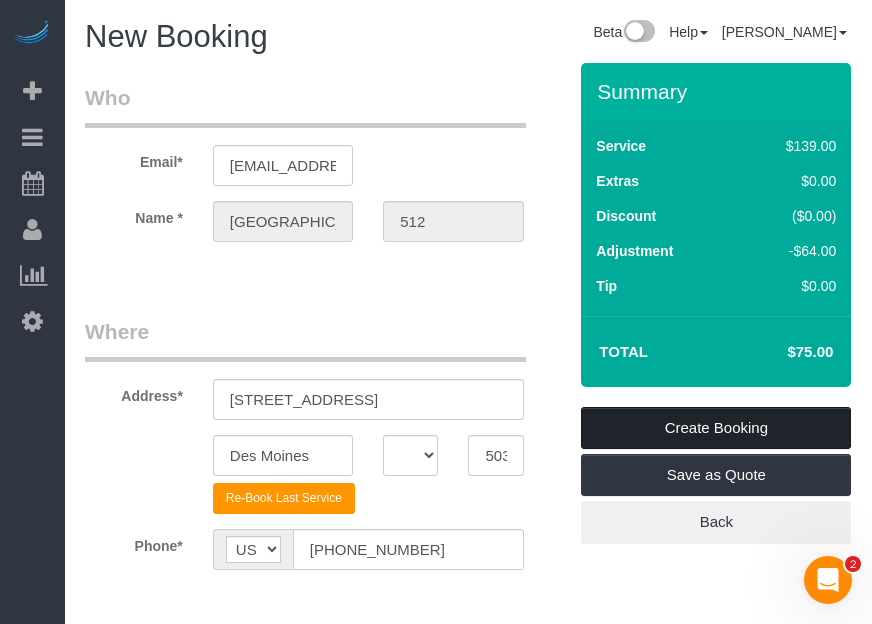 type on "this is a mid-stay cancellation but guest stayed for a night" 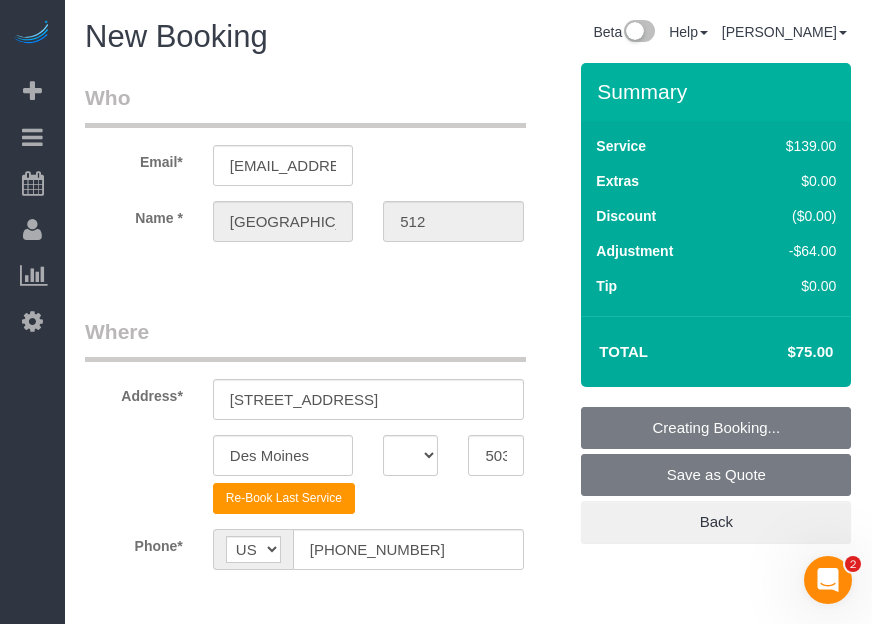 click on "Creating Booking...
Save as Quote
Back" at bounding box center (716, 475) 